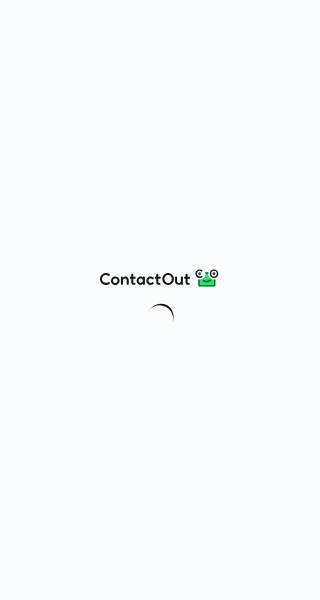 scroll, scrollTop: 0, scrollLeft: 0, axis: both 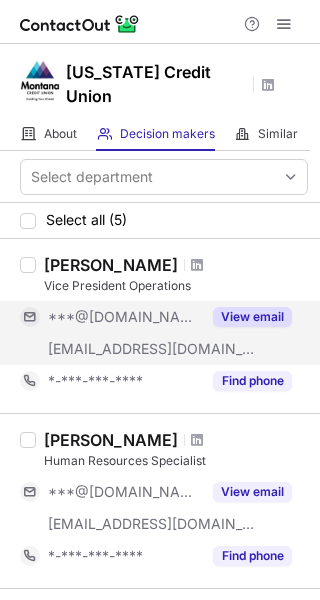 click on "View email" at bounding box center [252, 317] 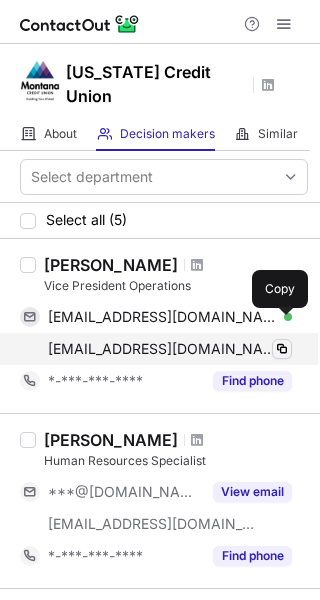 click at bounding box center (282, 349) 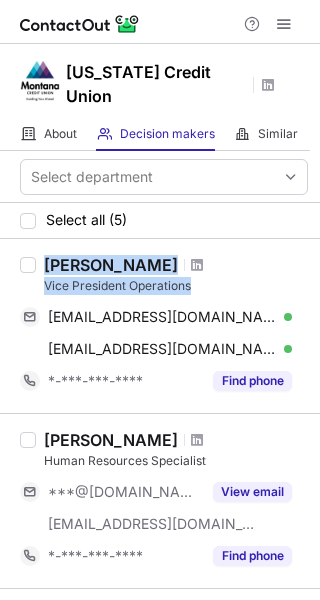 drag, startPoint x: 45, startPoint y: 236, endPoint x: 196, endPoint y: 265, distance: 153.75955 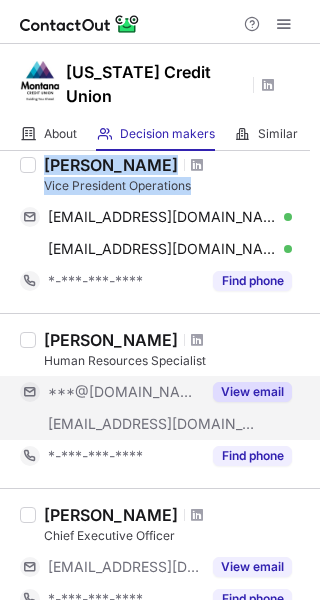 click on "View email" at bounding box center [252, 392] 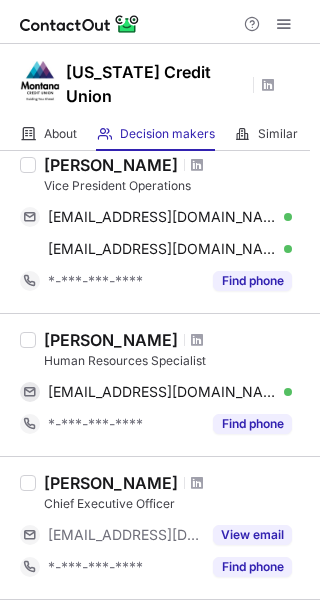 drag, startPoint x: 247, startPoint y: 310, endPoint x: 233, endPoint y: 329, distance: 23.600847 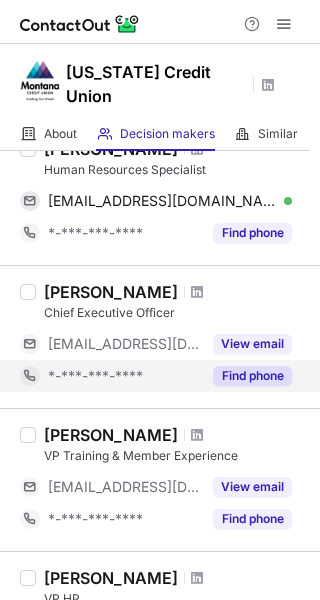 scroll, scrollTop: 300, scrollLeft: 0, axis: vertical 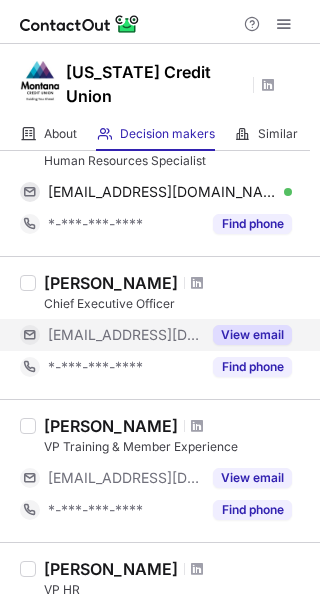 click on "View email" at bounding box center (252, 335) 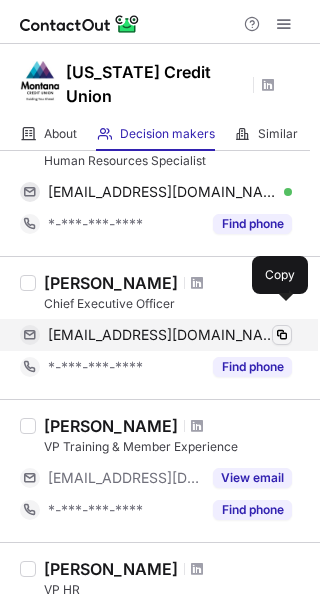 click at bounding box center [282, 335] 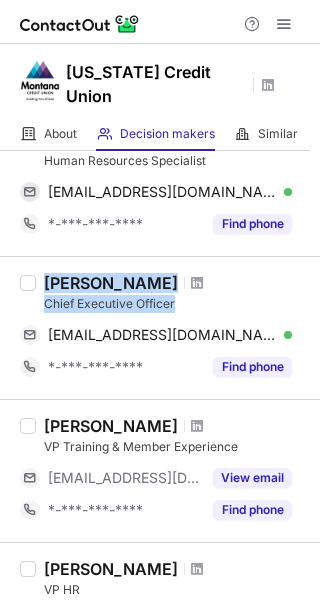 drag, startPoint x: 47, startPoint y: 258, endPoint x: 177, endPoint y: 281, distance: 132.01894 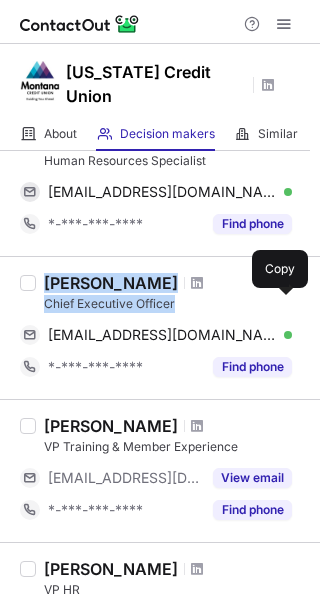 copy on "John Hageman Chief Executive Officer" 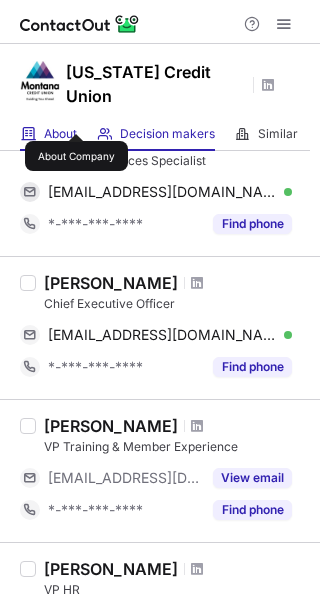 click on "About" at bounding box center (60, 134) 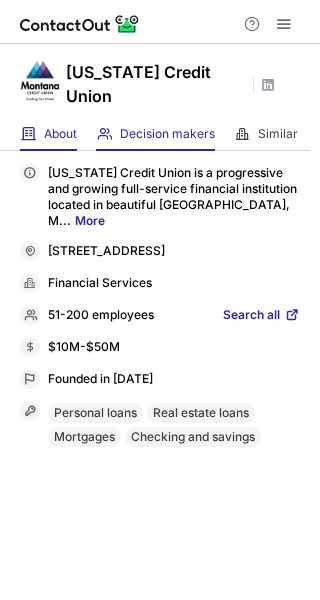click at bounding box center (104, 134) 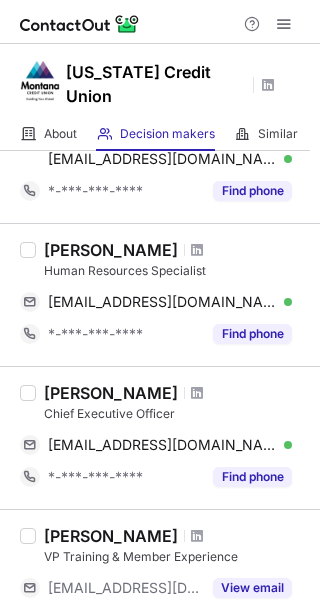scroll, scrollTop: 500, scrollLeft: 0, axis: vertical 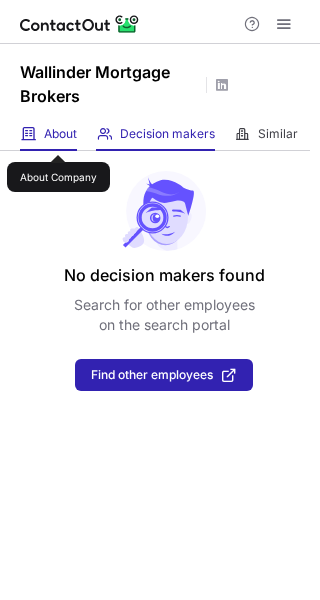 click on "About" at bounding box center [60, 134] 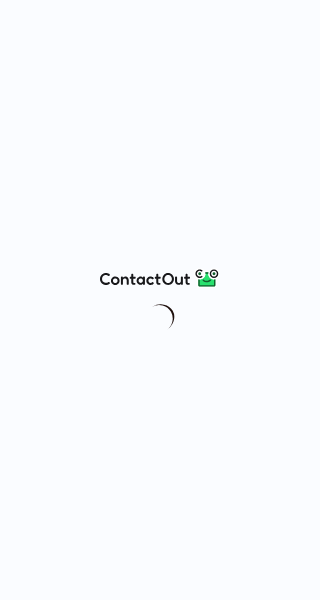 scroll, scrollTop: 0, scrollLeft: 0, axis: both 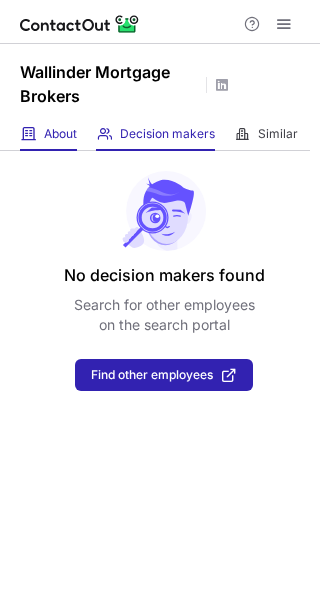 click on "About About Company" at bounding box center [48, 134] 